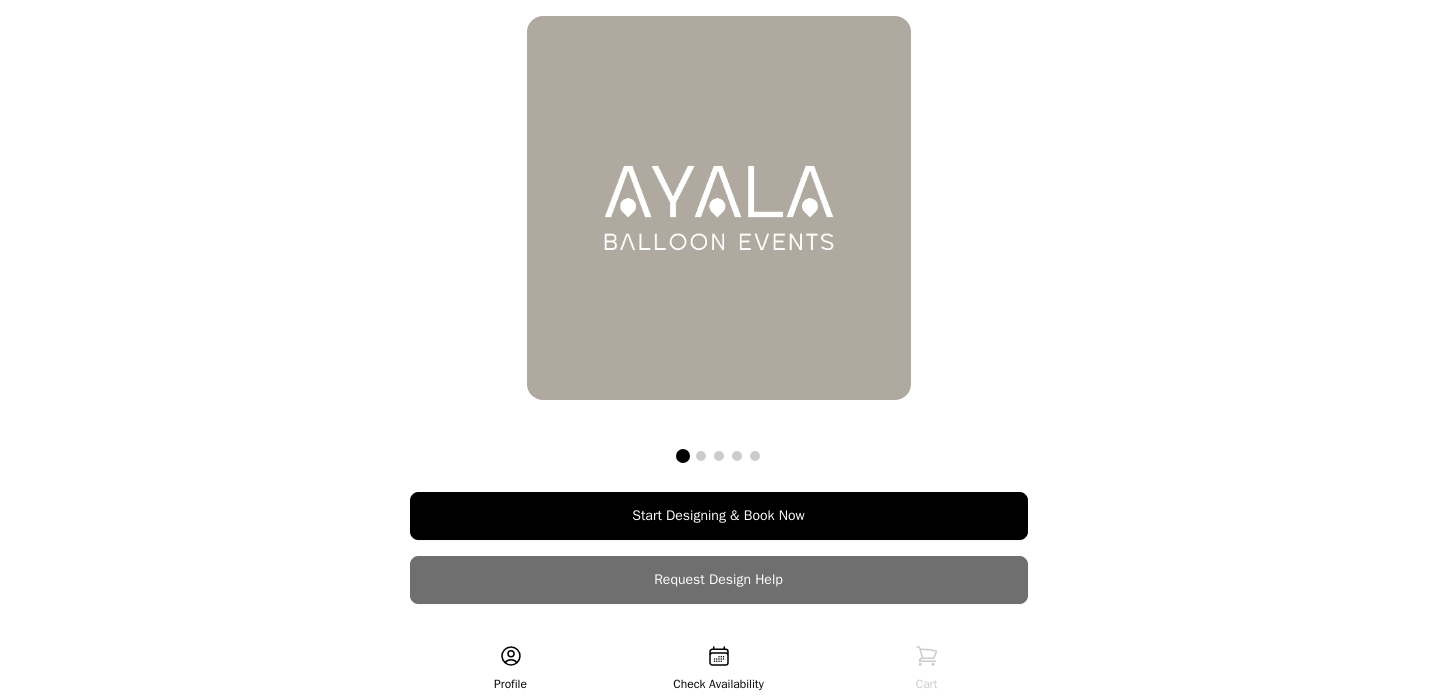 scroll, scrollTop: 0, scrollLeft: 0, axis: both 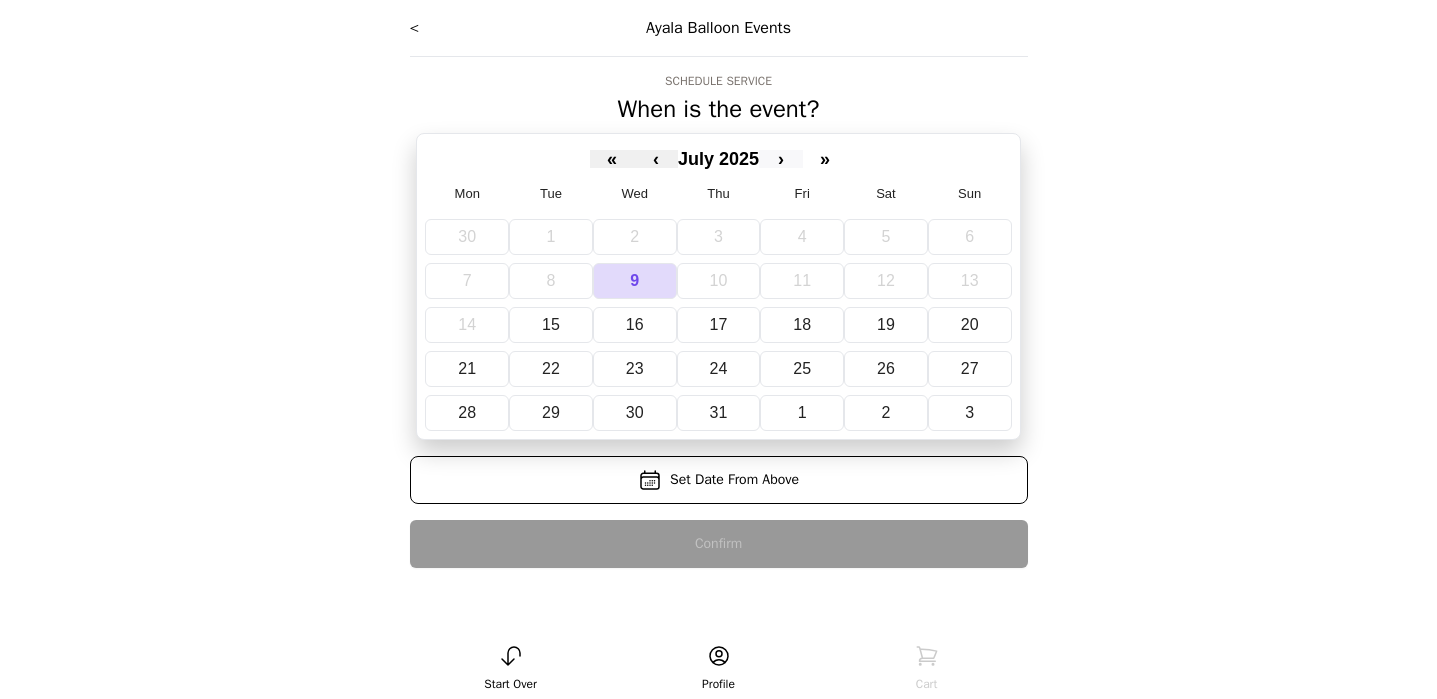 click on "›" at bounding box center (781, 159) 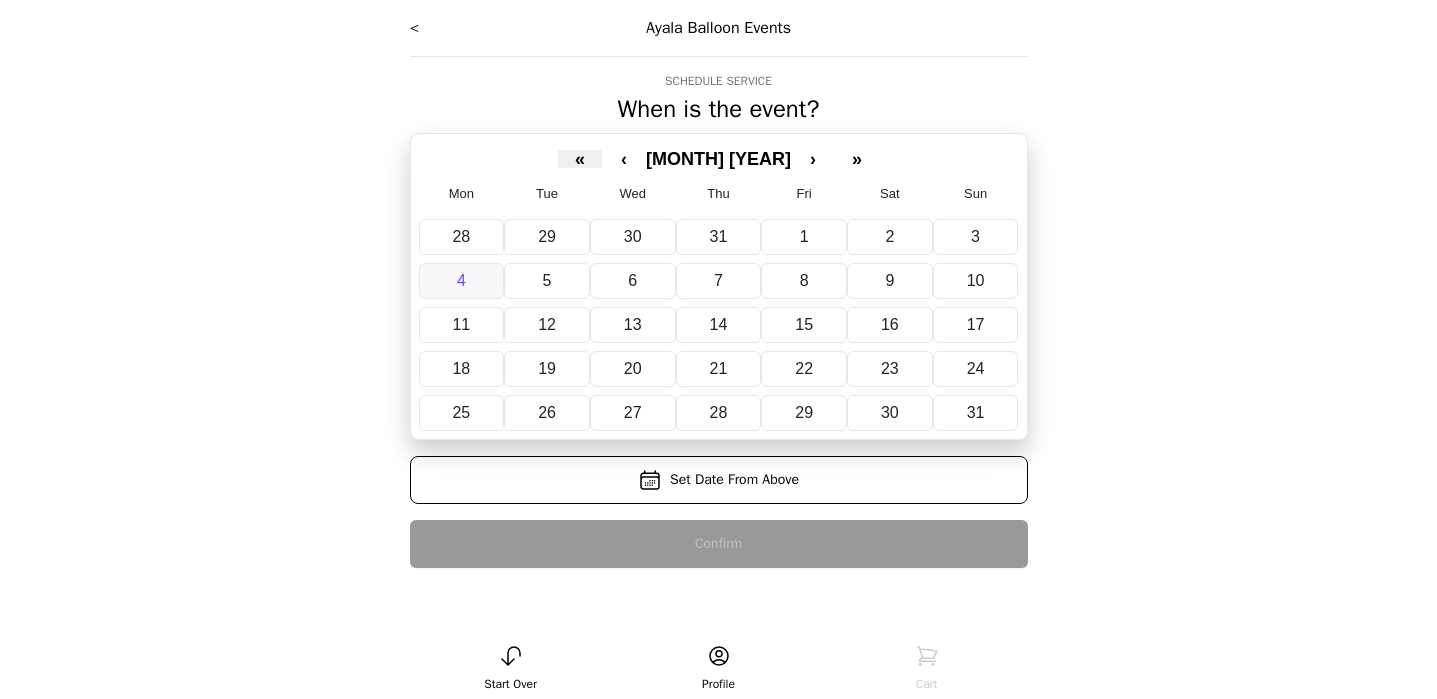 click on "4" at bounding box center (462, 281) 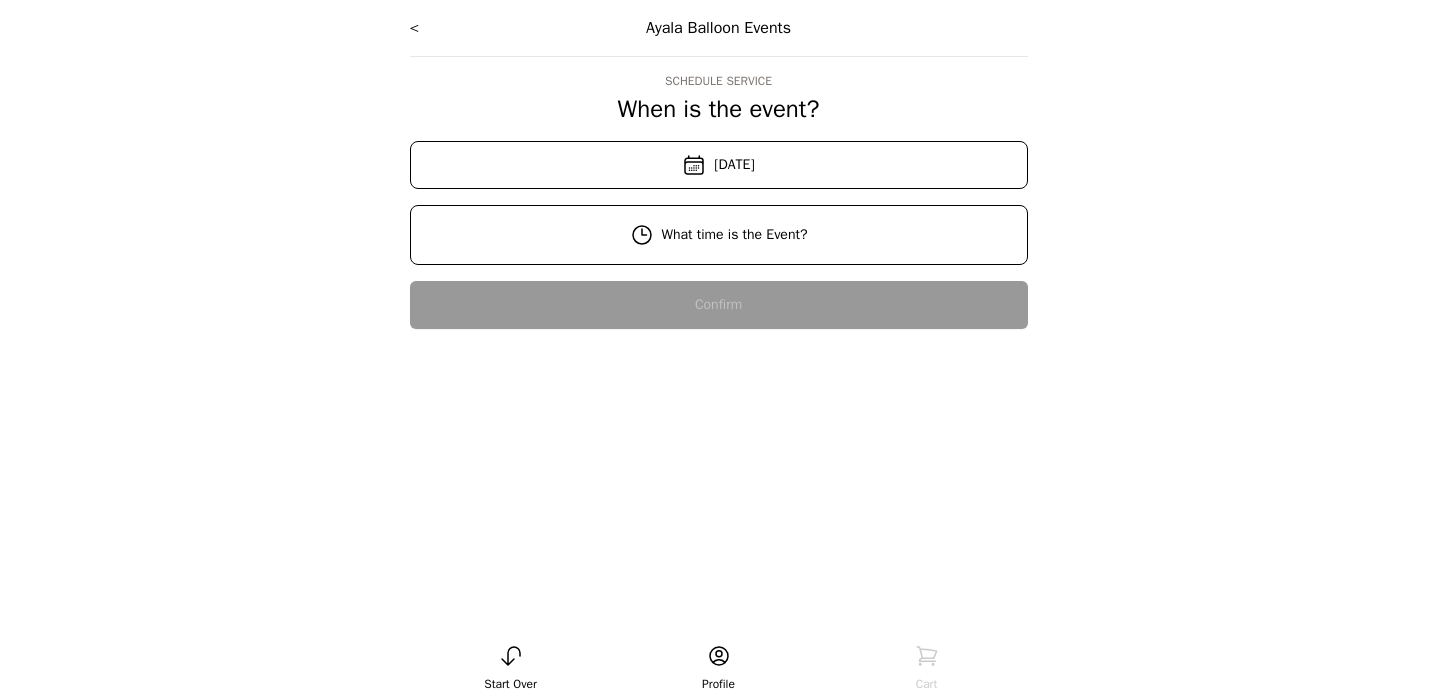 click on "< Ayala Balloon Events Schedule Service When is the event? « ‹ [MONTH] [YEAR] › » Mon Tue Wed Thu Fri Sat Sun 28 29 30 31 1 2 3 4 5 6 7 8 9 10 11 12 13 14 15 16 17 18 19 20 21 22 23 24 25 26 27 28 29 30 31   [DATE]   What time is the Event? 8:00 pm 9:00 pm 10:00 pm Confirm" at bounding box center (719, 180) 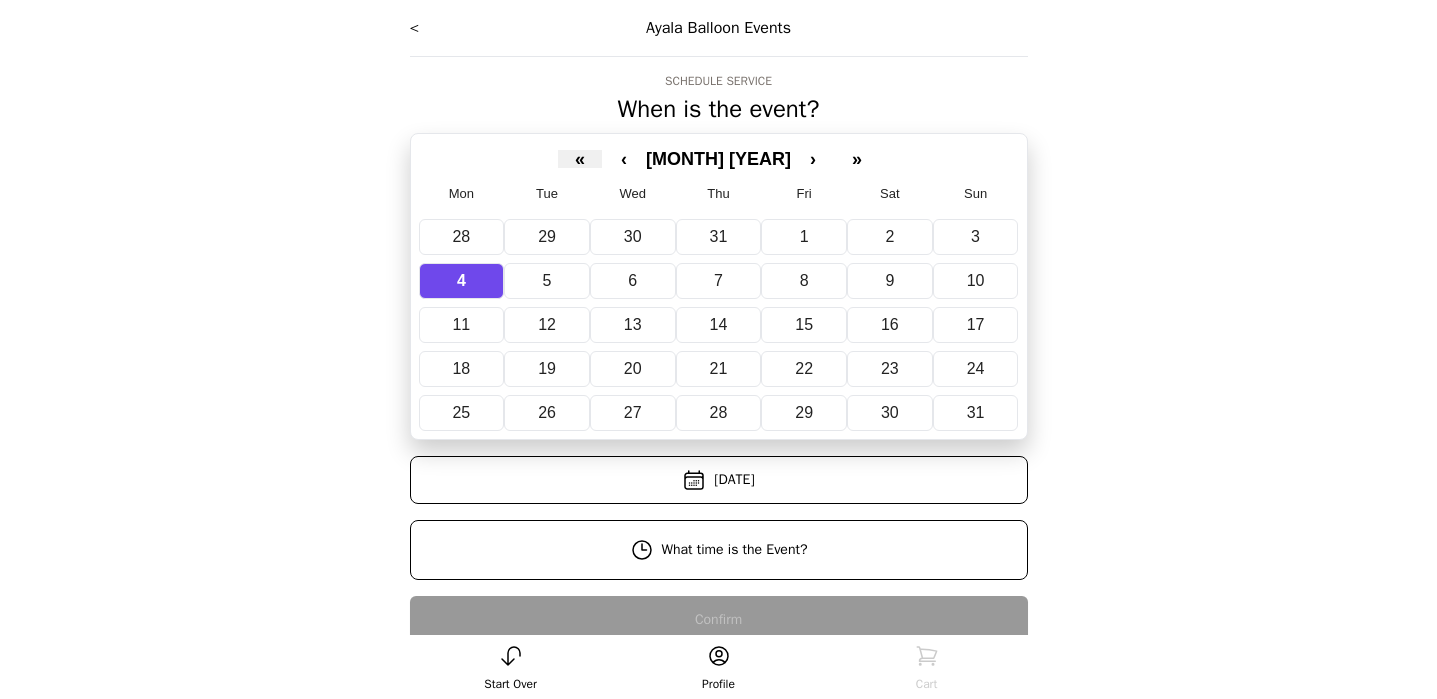 click on "4" at bounding box center (462, 281) 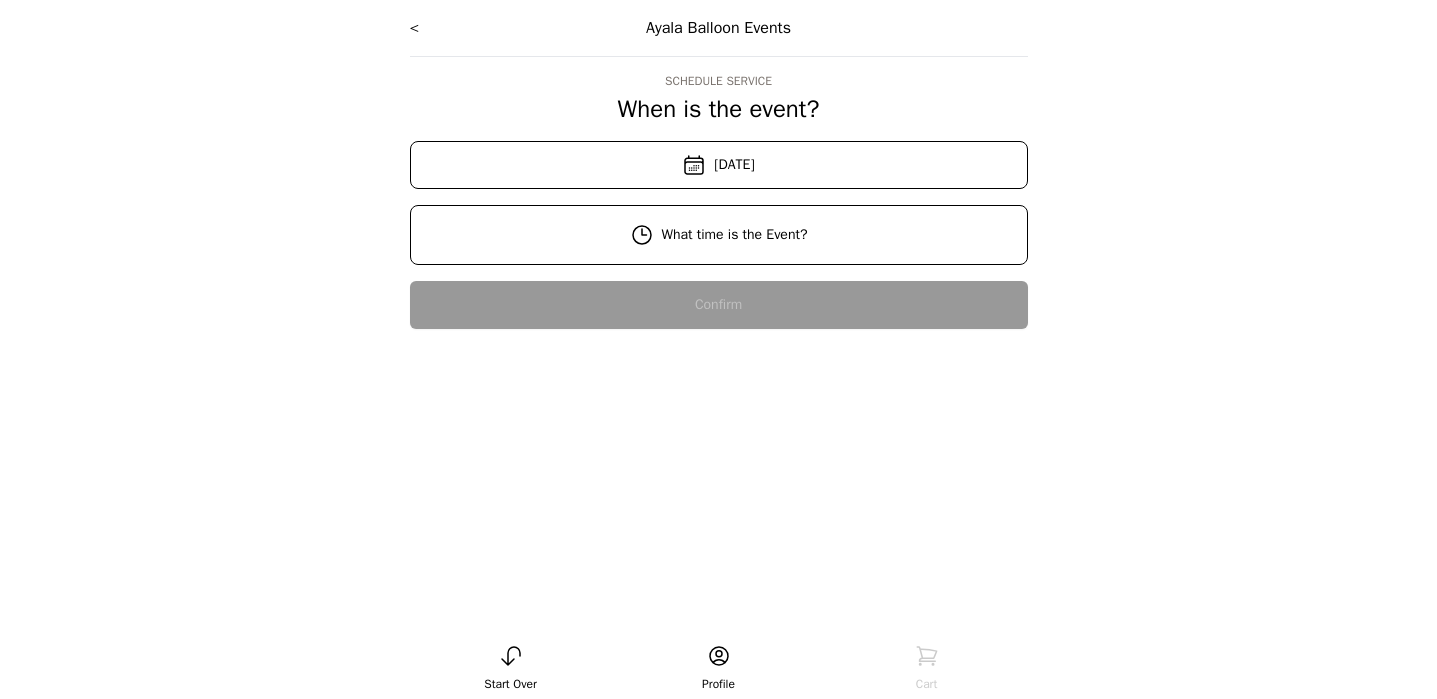 click on "<" at bounding box center (415, 28) 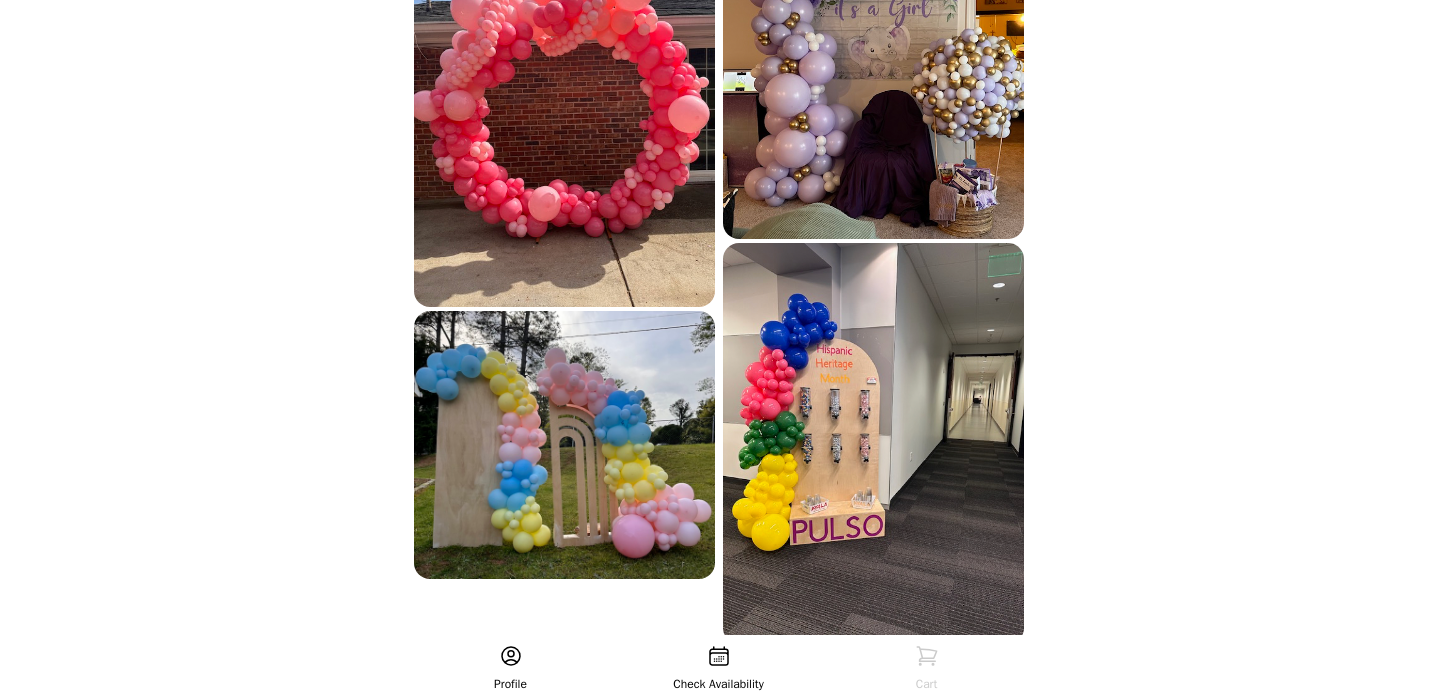 scroll, scrollTop: 924, scrollLeft: 0, axis: vertical 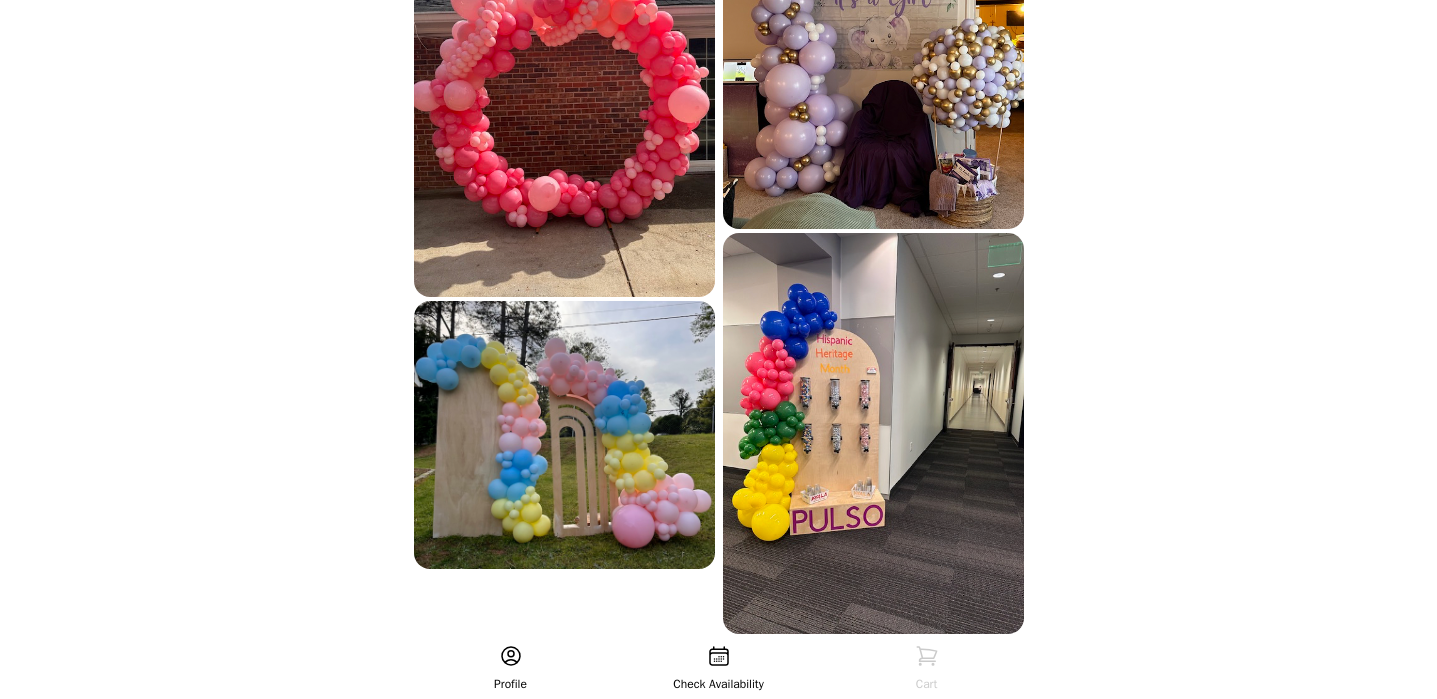click at bounding box center (719, 656) 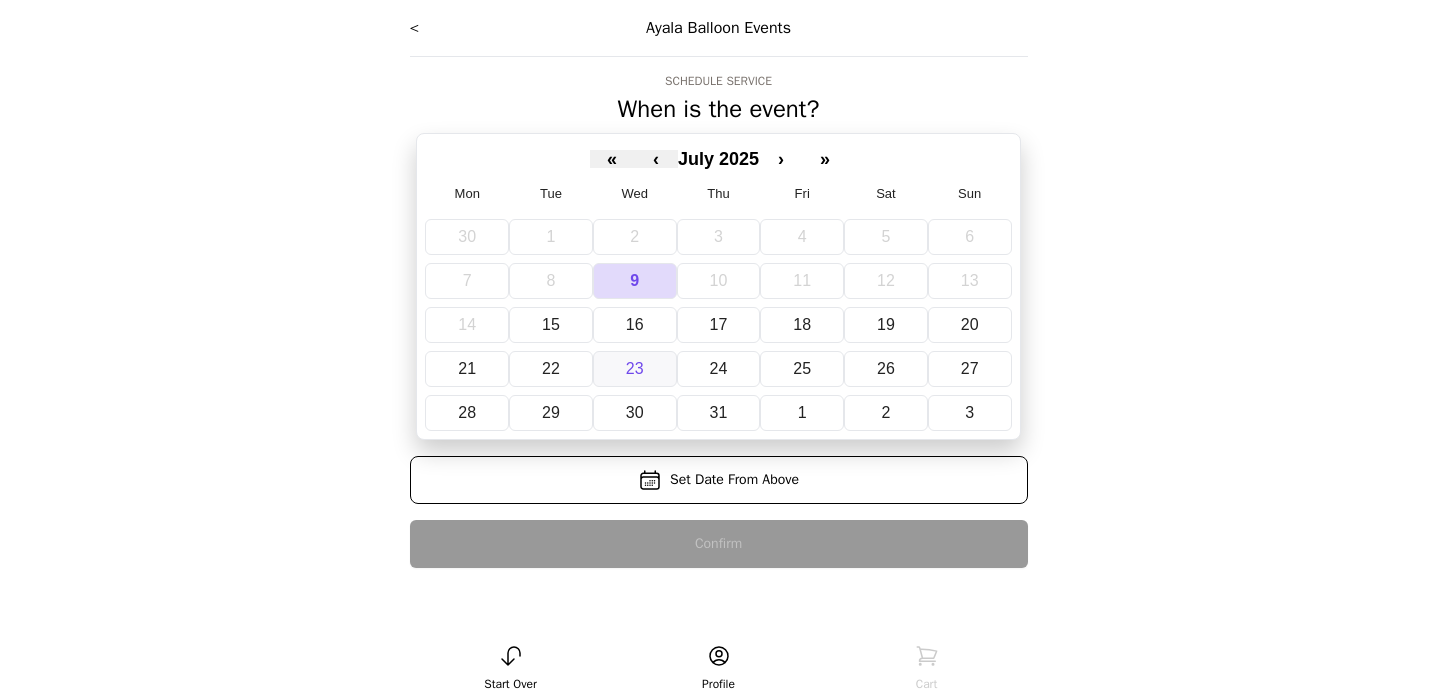 scroll, scrollTop: 0, scrollLeft: 0, axis: both 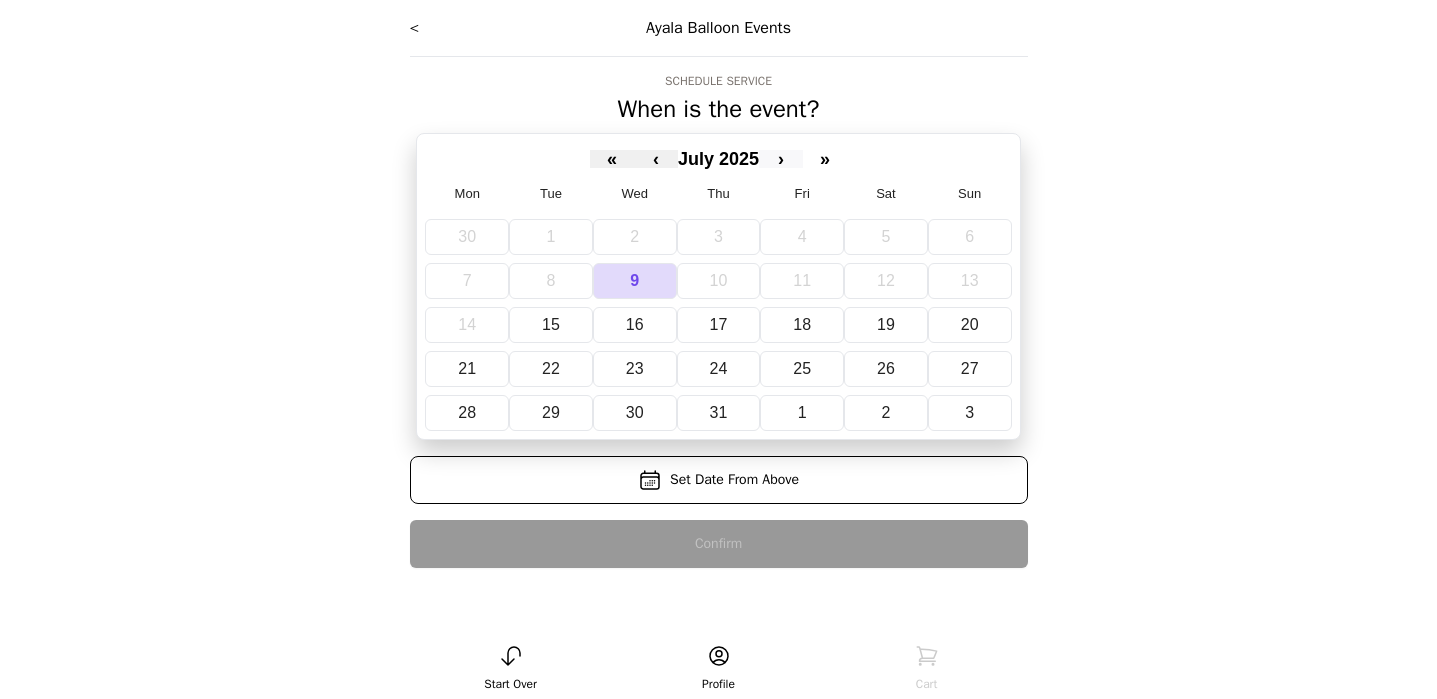click on "›" at bounding box center [781, 159] 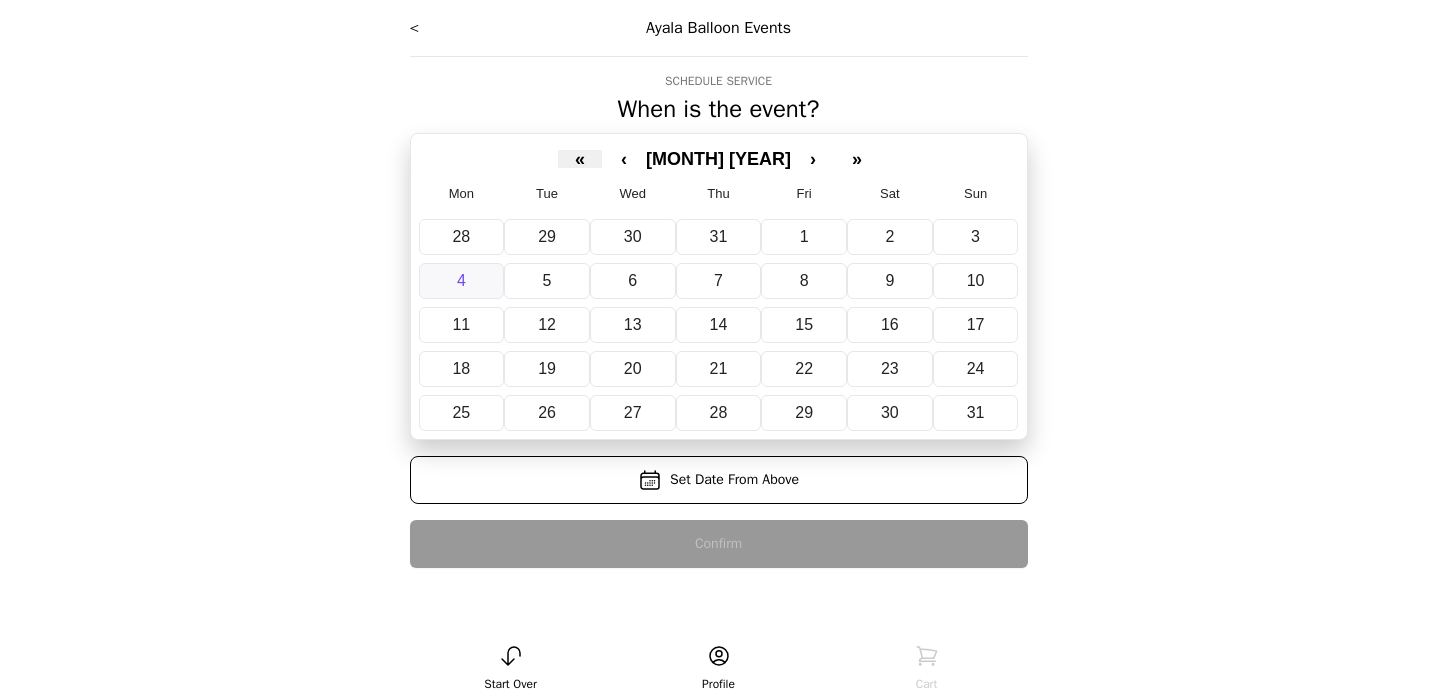 click on "4" at bounding box center (461, 280) 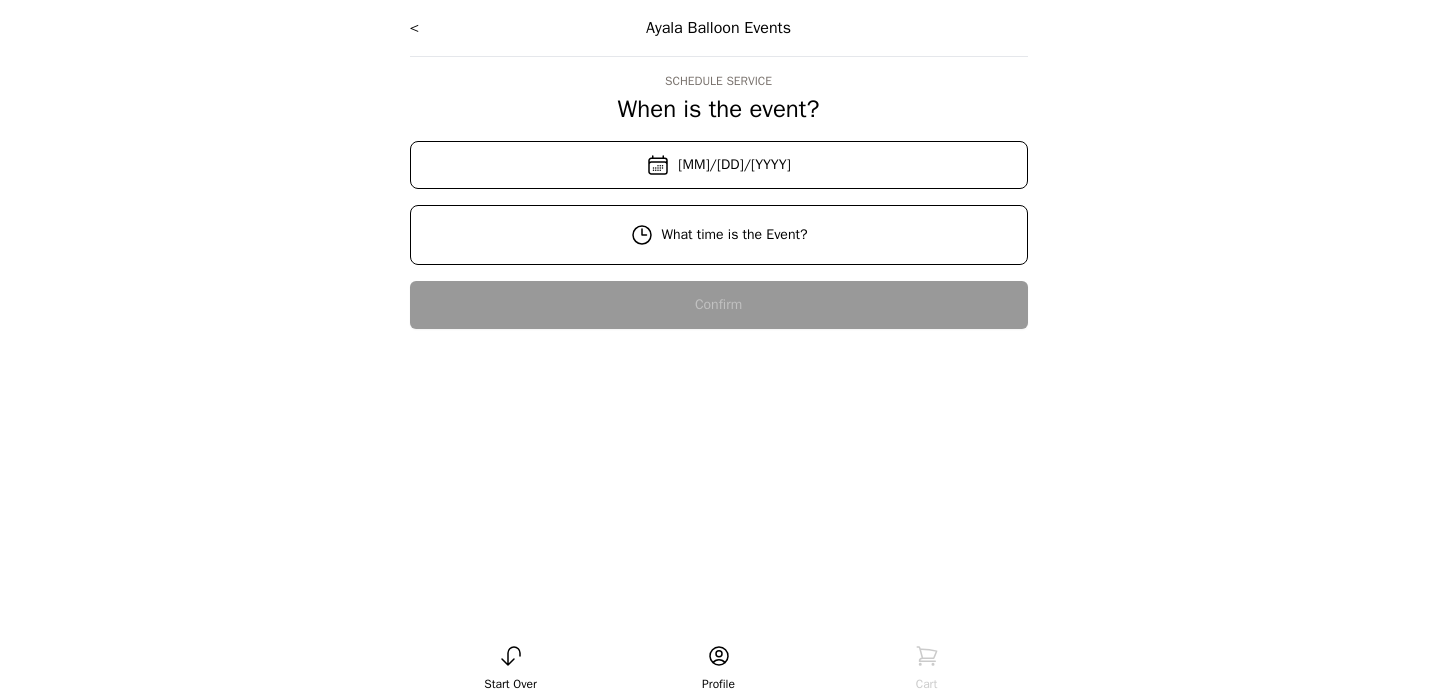 click on "[DATE]" at bounding box center (719, 165) 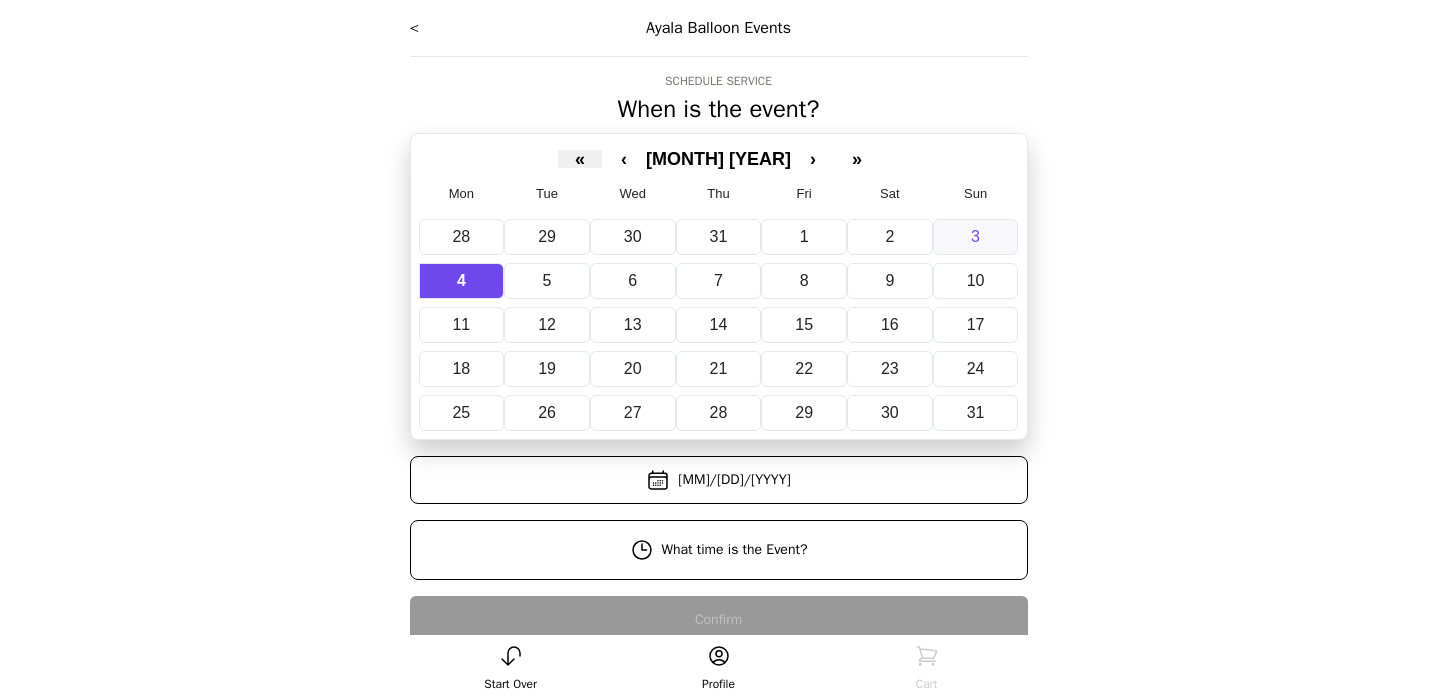 click on "3" at bounding box center [976, 237] 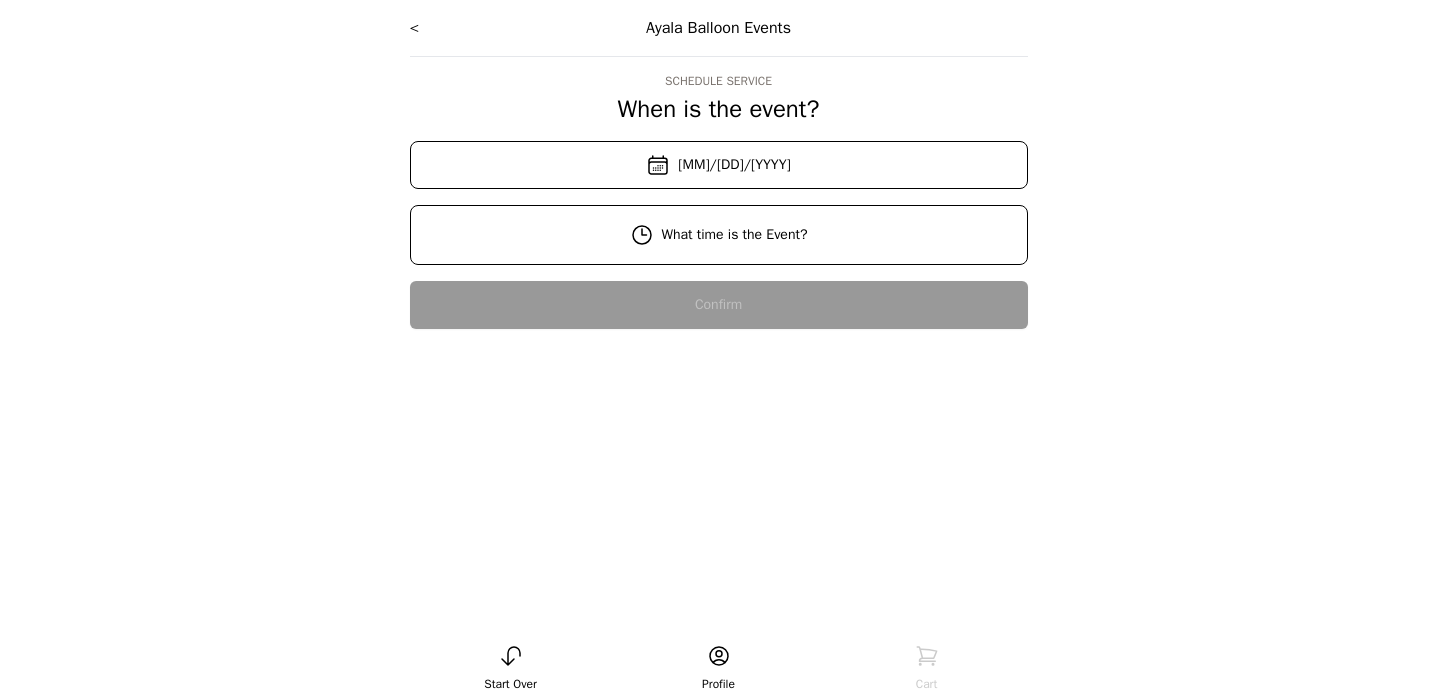 click on "8/3/2025" at bounding box center [719, 165] 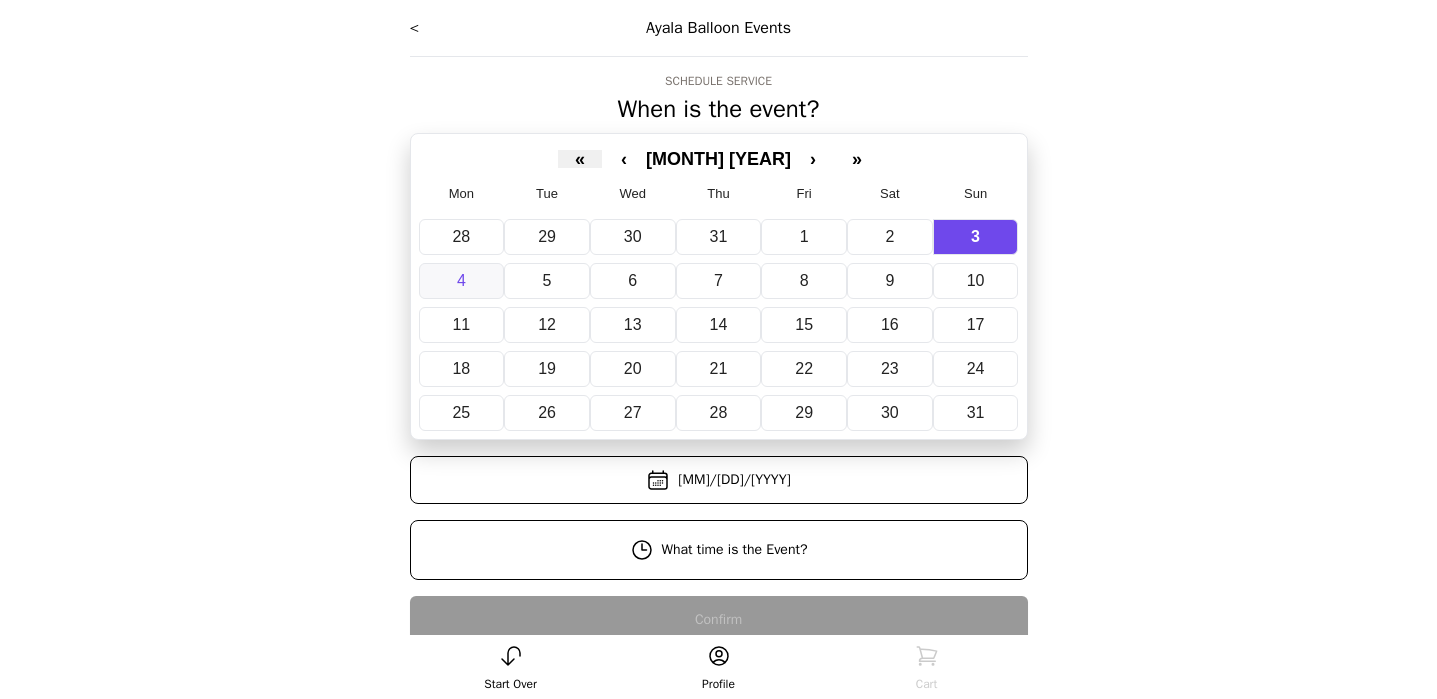 click on "4" at bounding box center [462, 281] 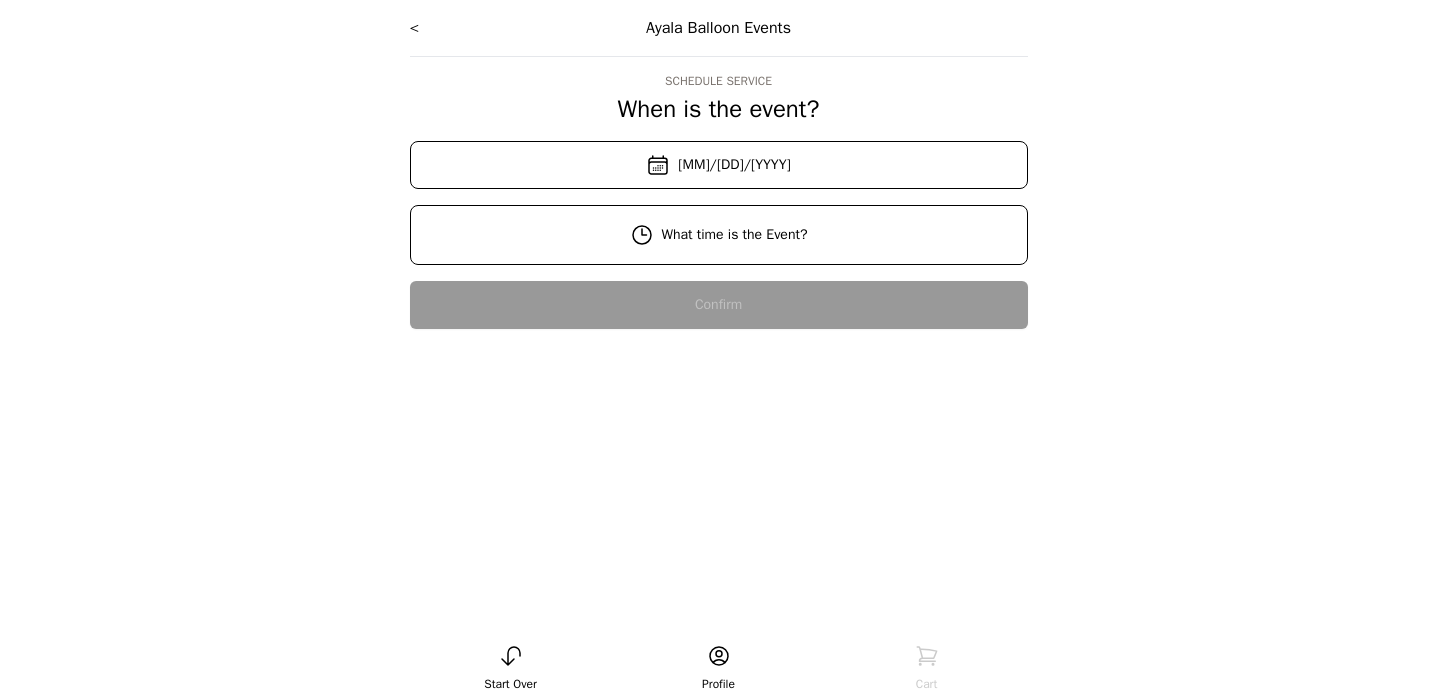 click on "< Ayala Balloon Events Schedule Service When is the event? « ‹ August 2025 › » Mon Tue Wed Thu Fri Sat Sun 28 29 30 31 1 2 3 4 5 6 7 8 9 10 11 12 13 14 15 16 17 18 19 20 21 22 23 24 25 26 27 28 29 30 31   8/4/2025   What time is the Event? Loading Confirm" at bounding box center [719, 180] 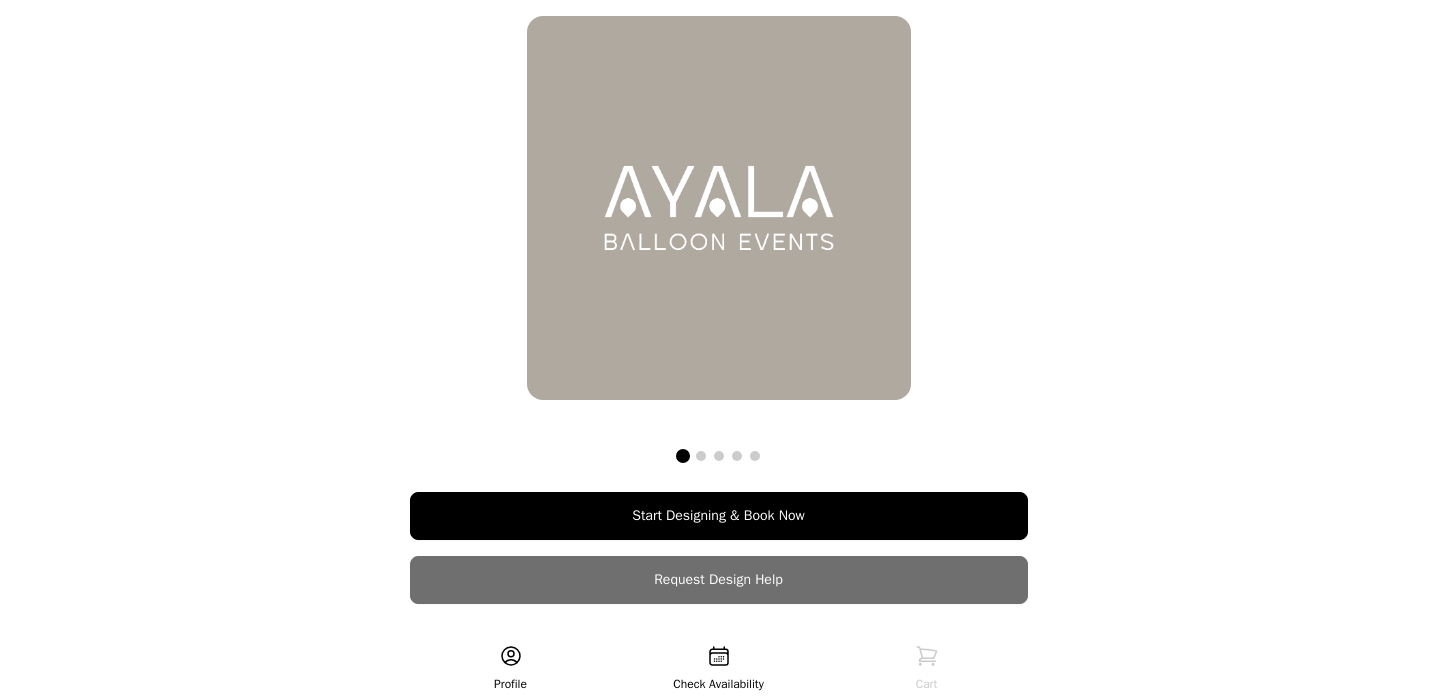 scroll, scrollTop: 0, scrollLeft: 0, axis: both 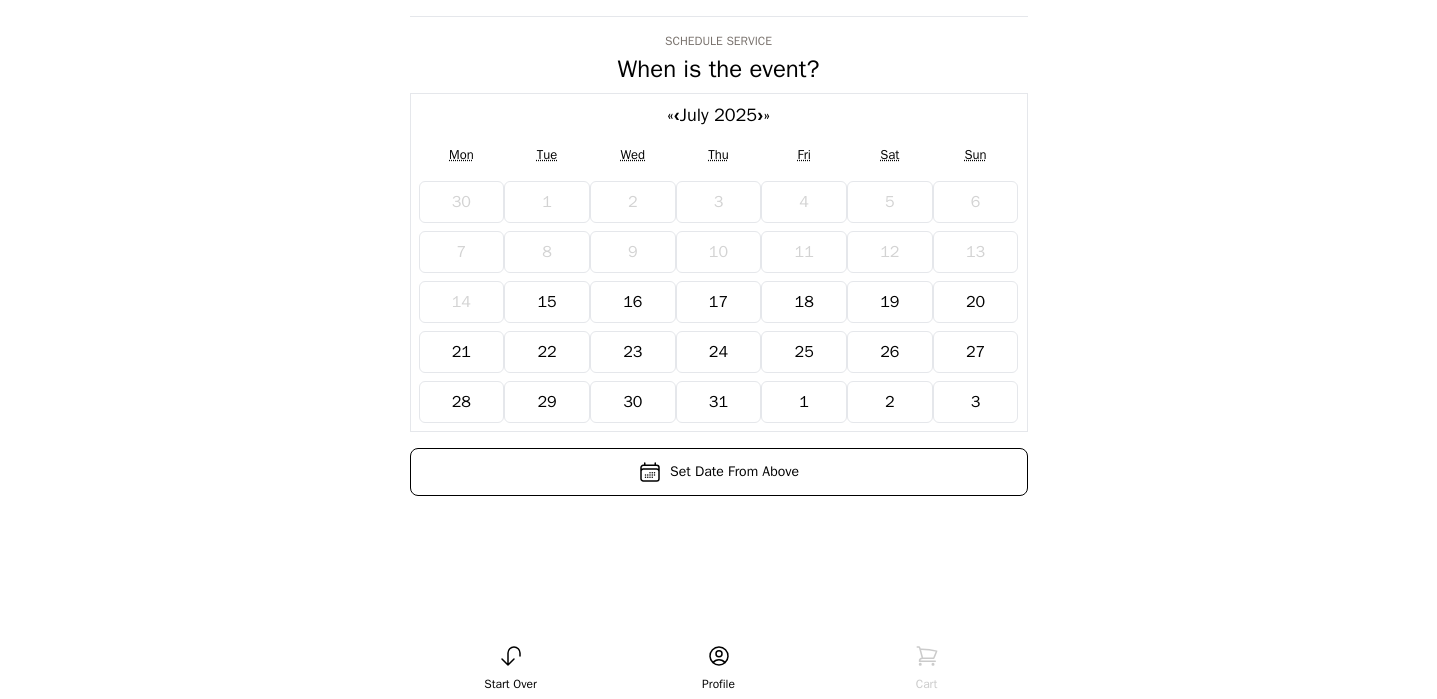 click on "»" at bounding box center [766, 115] 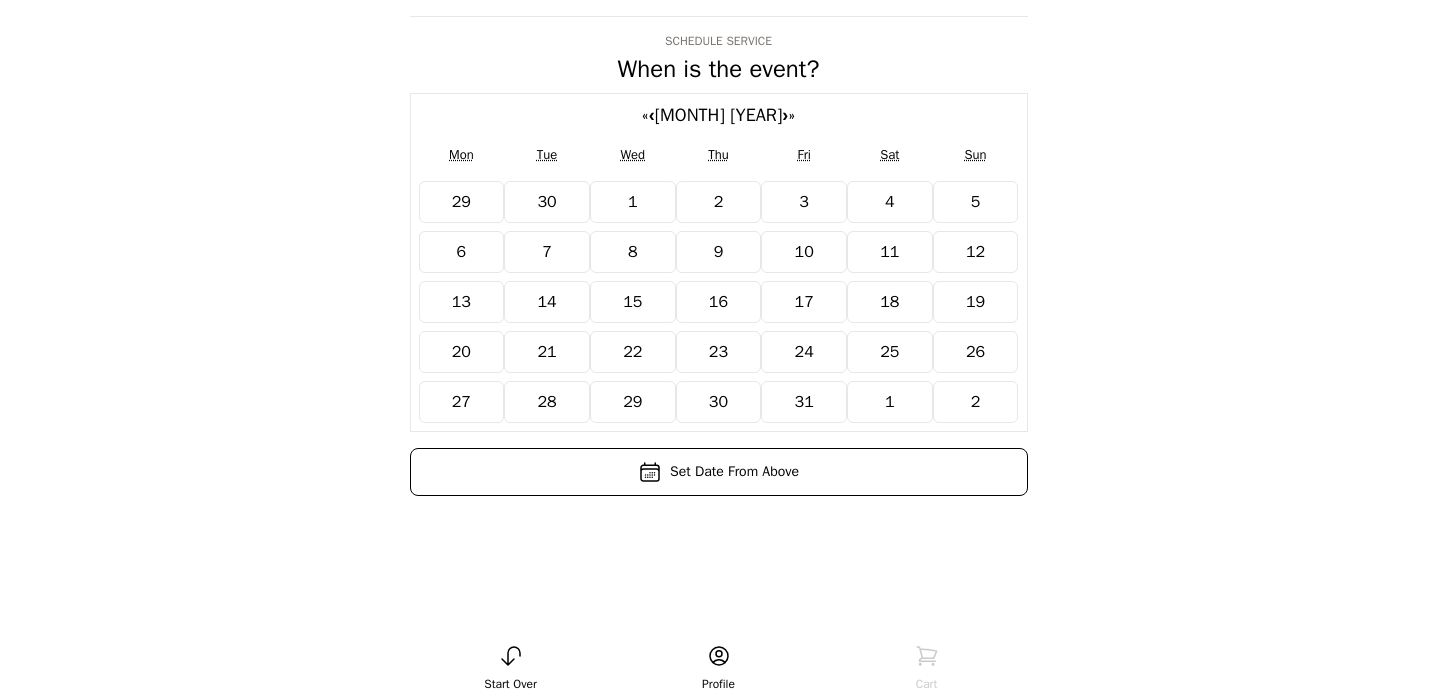 click on "»" at bounding box center (791, 115) 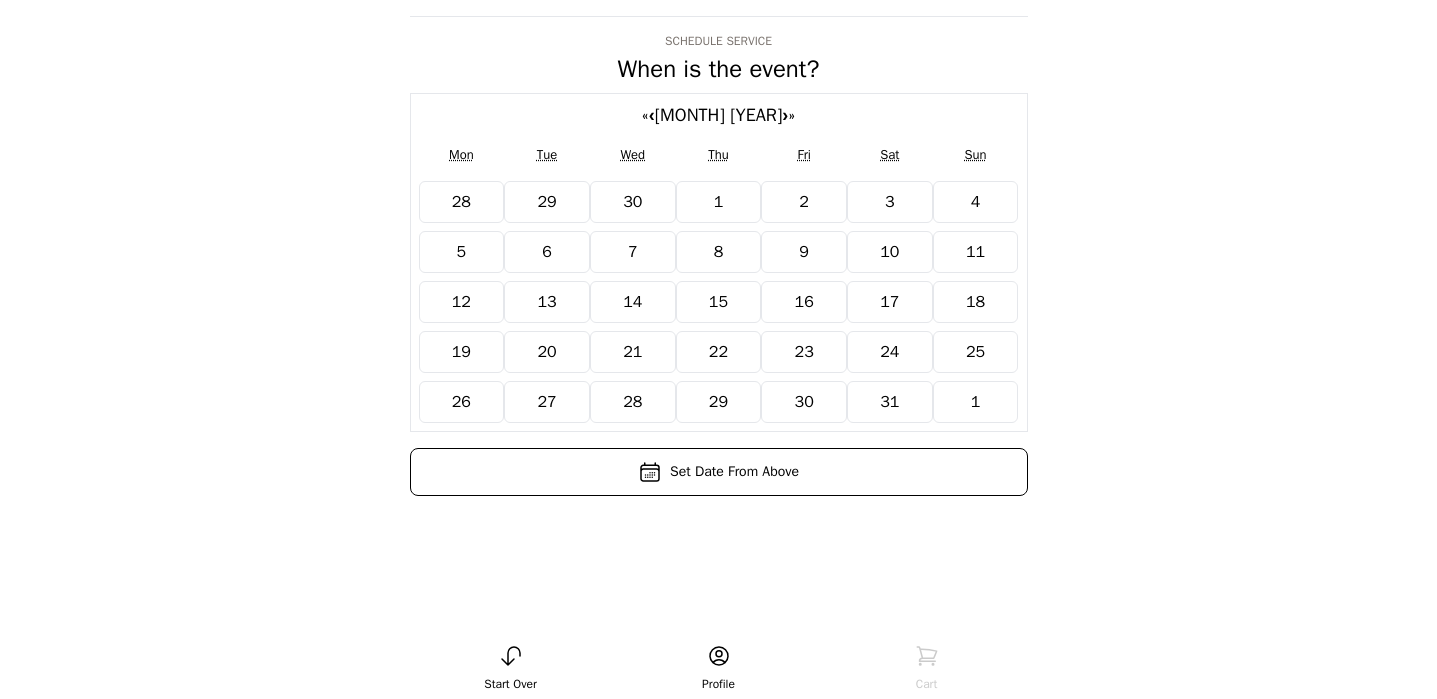 click on "«" at bounding box center (644, 115) 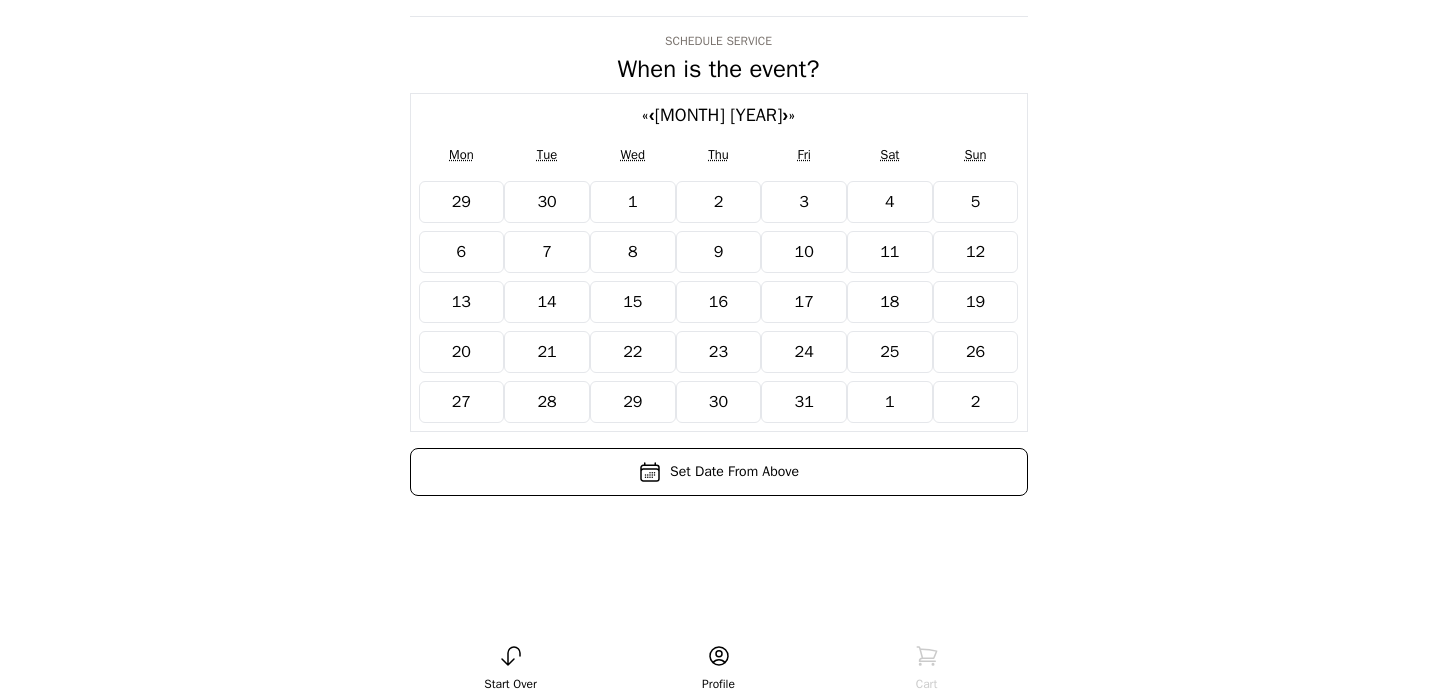 click on "July 2026" at bounding box center (719, 115) 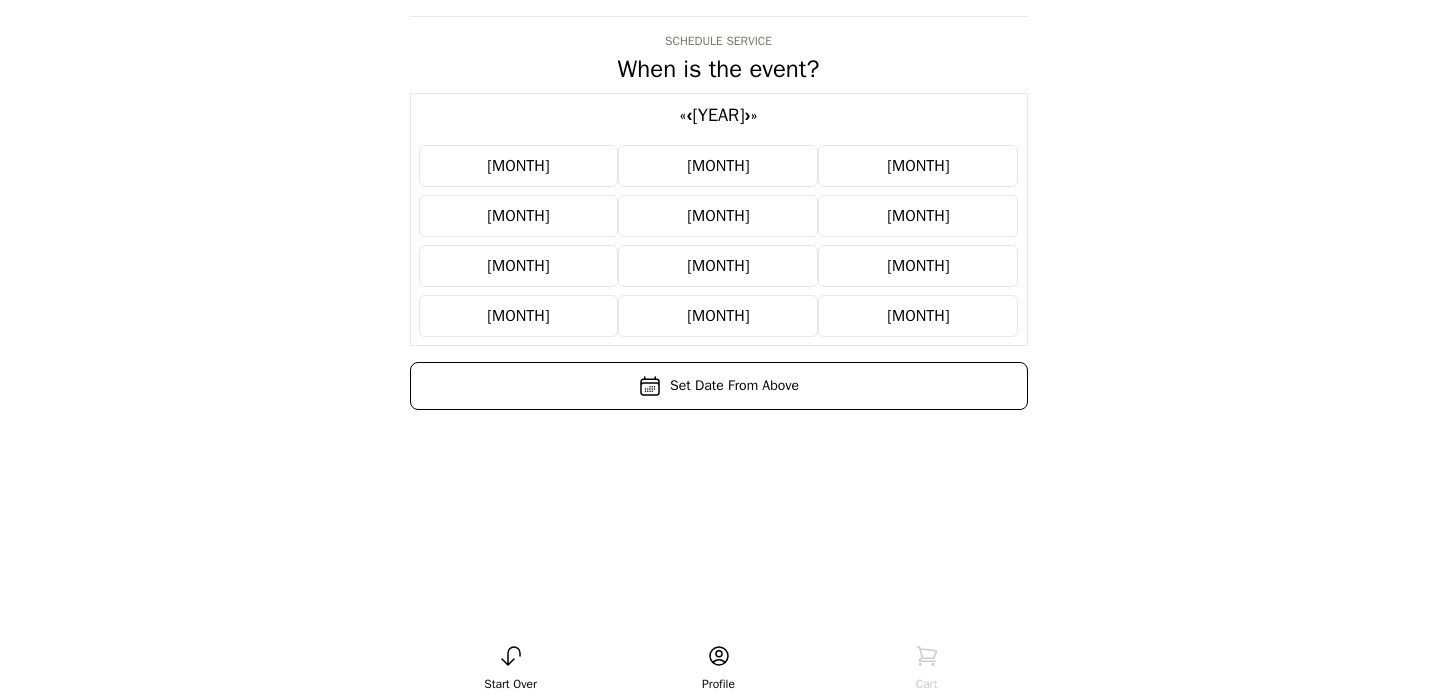 click on "‹" at bounding box center (689, 115) 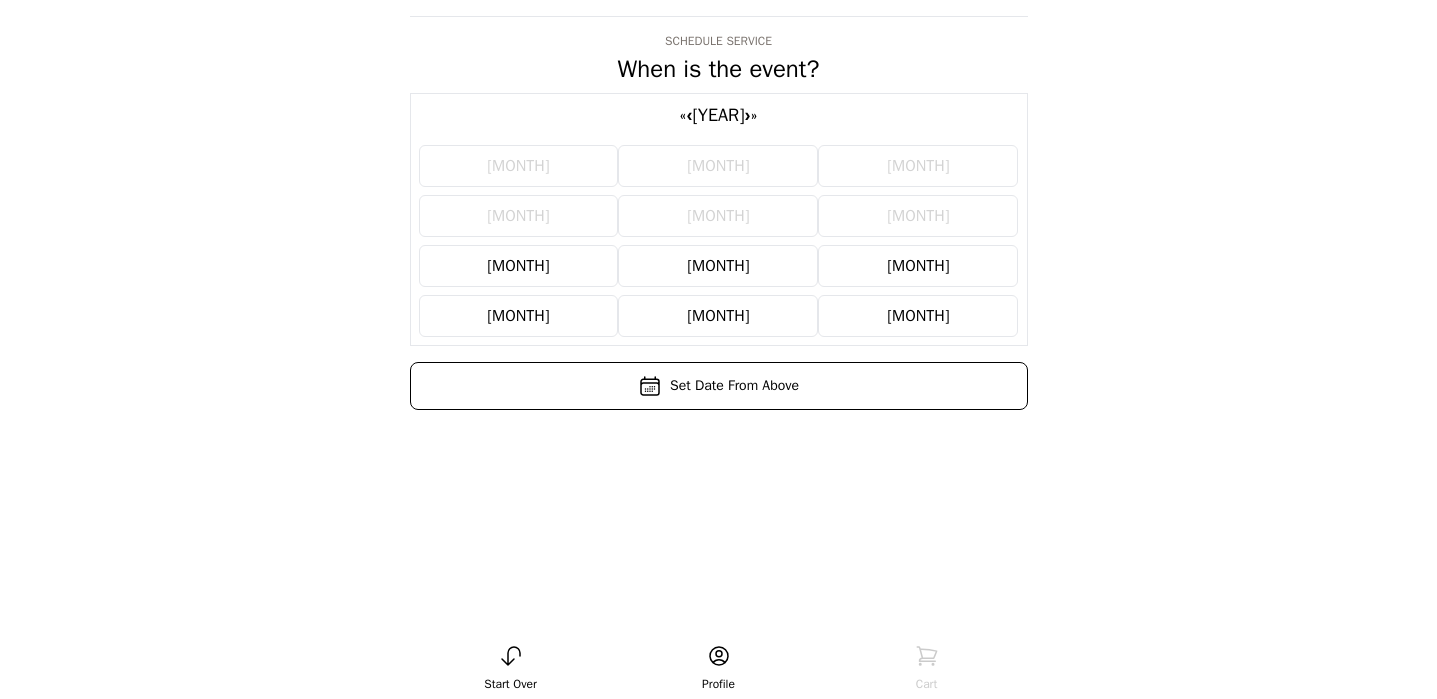 click on "August" at bounding box center [718, 266] 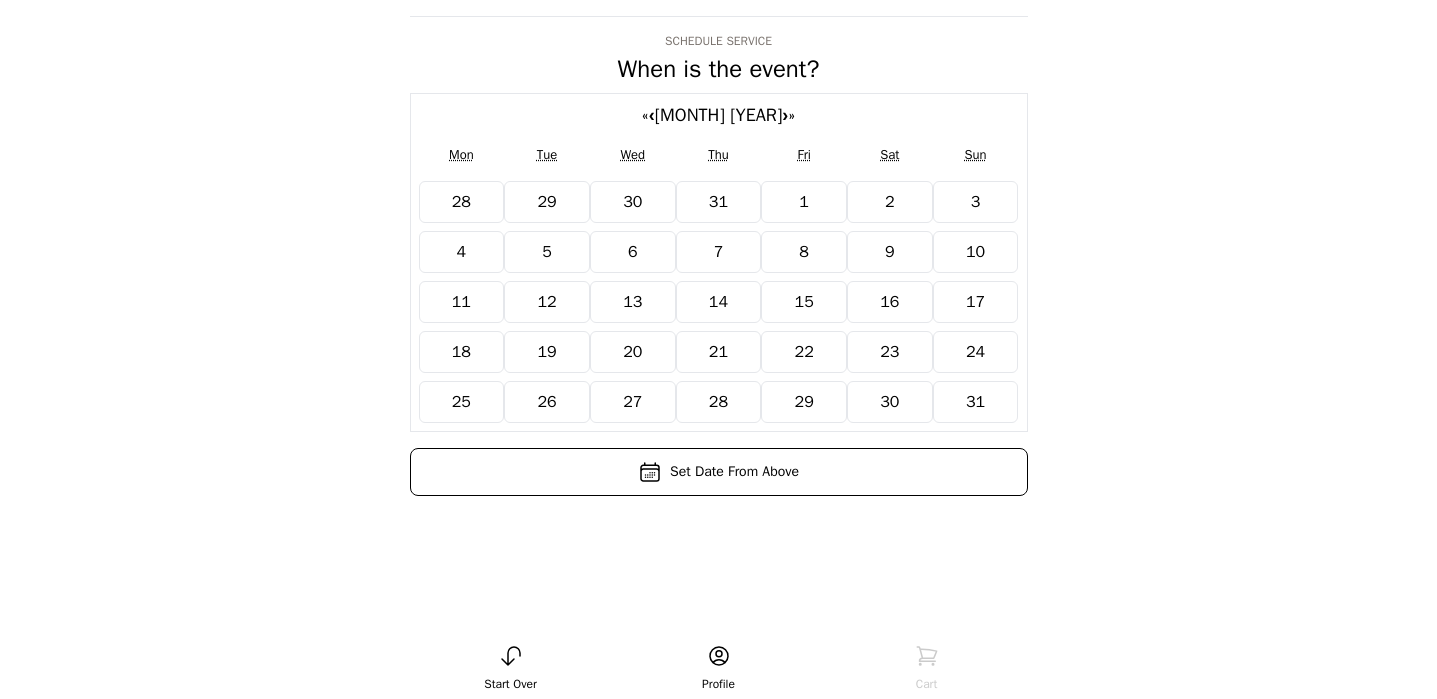 click on "4" at bounding box center (462, 252) 